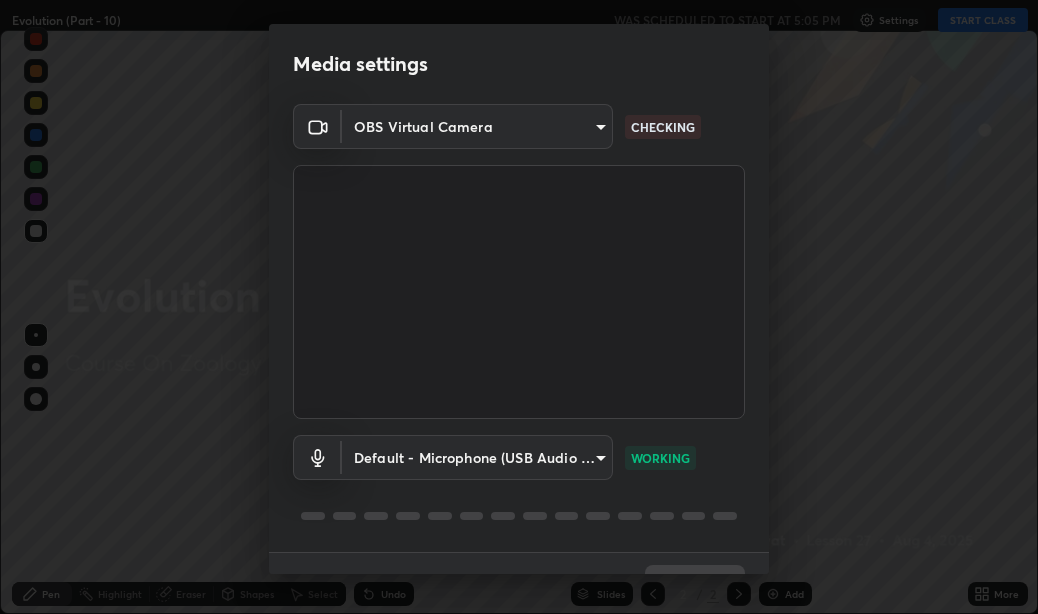 scroll, scrollTop: 0, scrollLeft: 0, axis: both 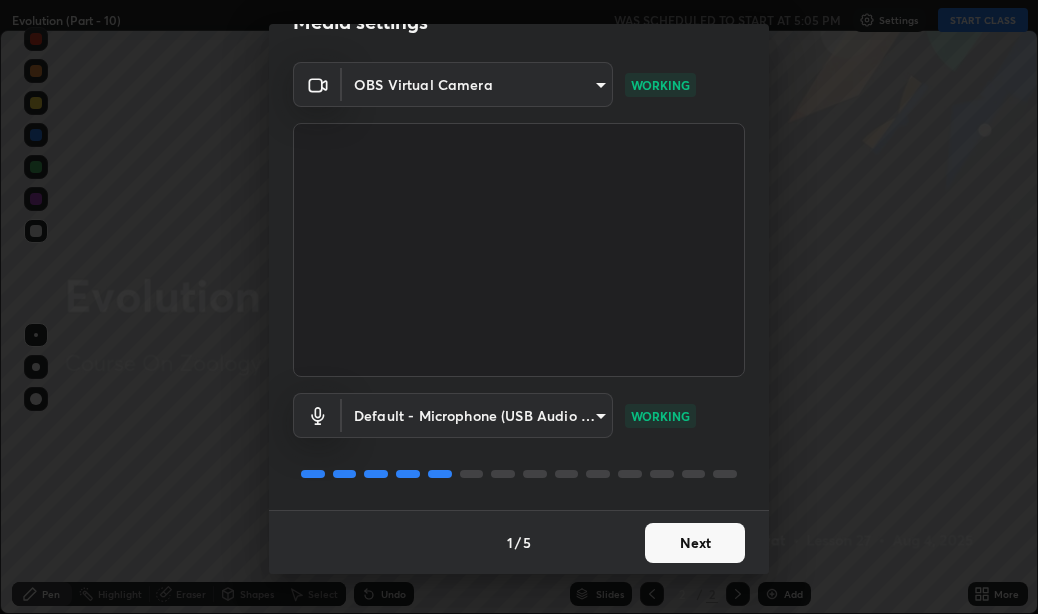 click on "Next" at bounding box center (695, 543) 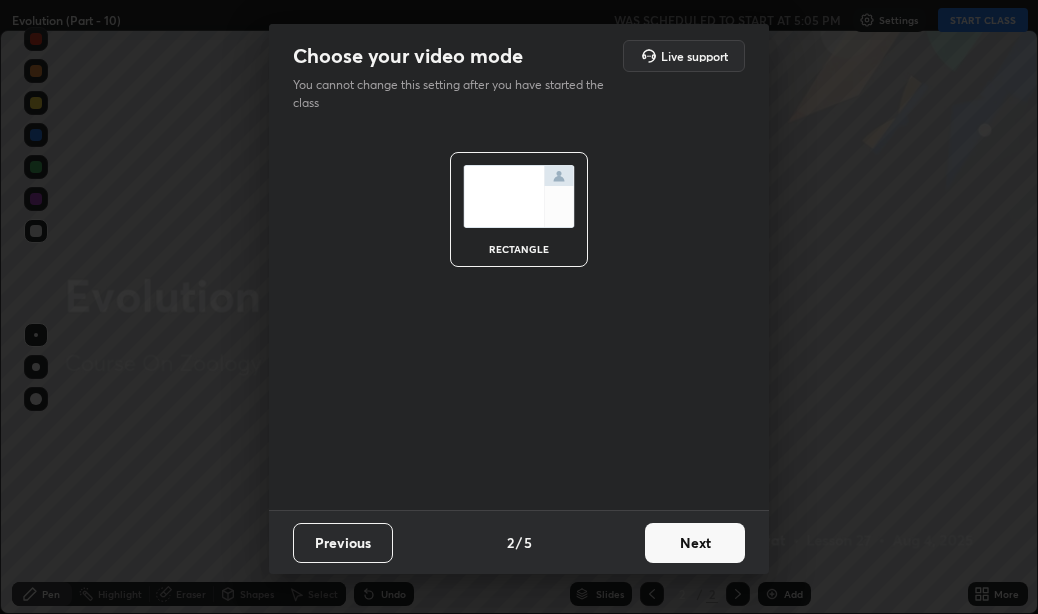 scroll, scrollTop: 0, scrollLeft: 0, axis: both 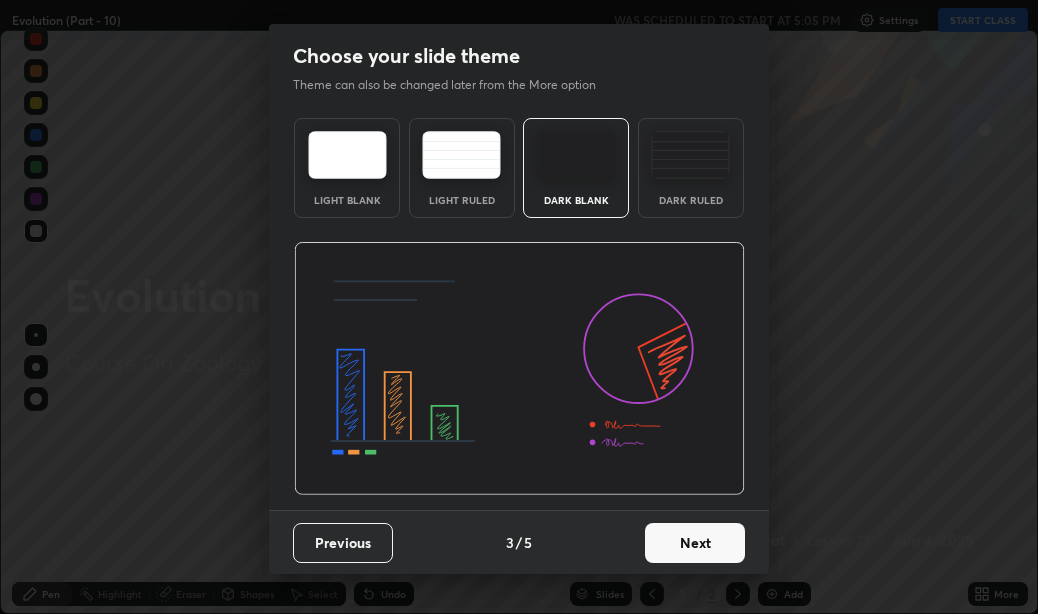 click on "Next" at bounding box center (695, 543) 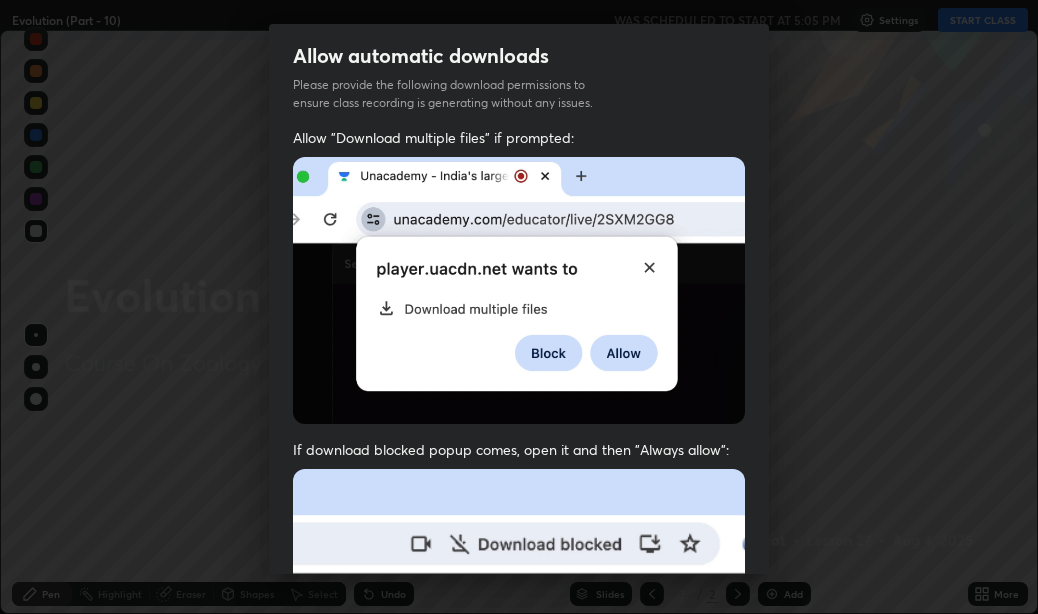 click on "Previous 5 / 5 Done" at bounding box center (519, 1002) 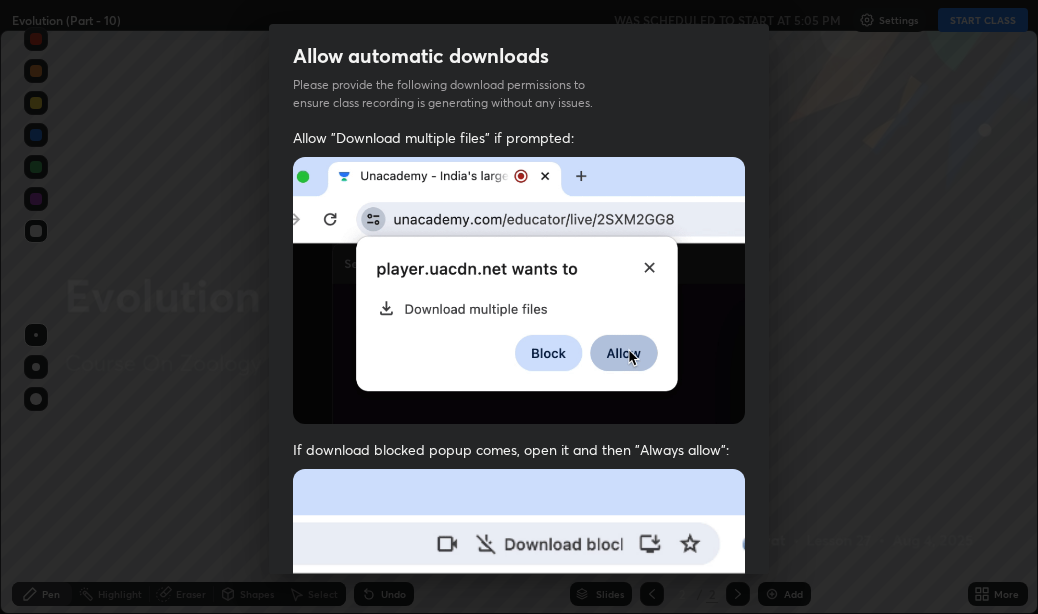 click at bounding box center [519, 687] 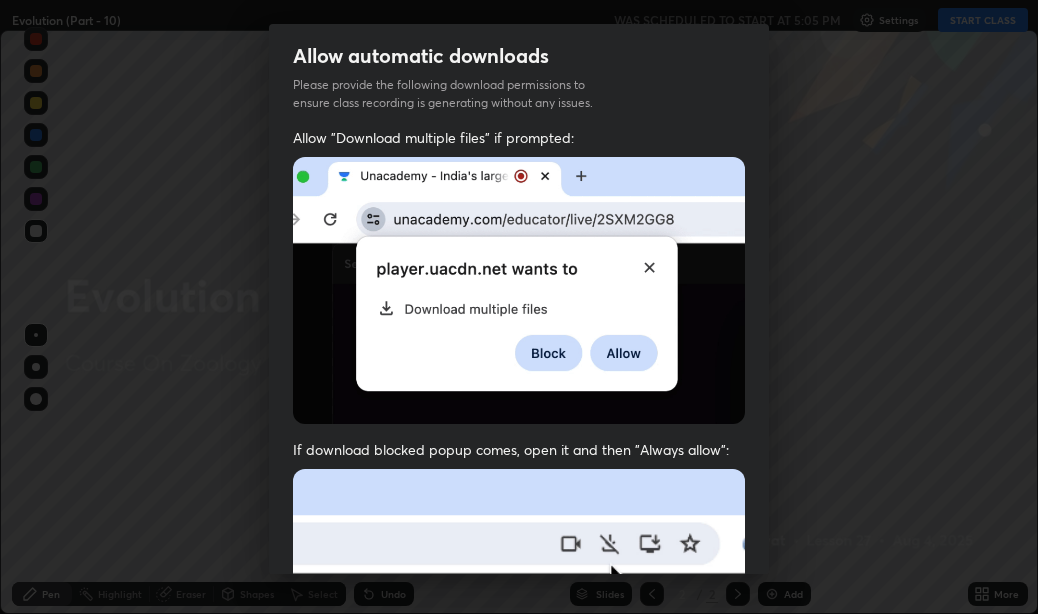 click at bounding box center [519, 687] 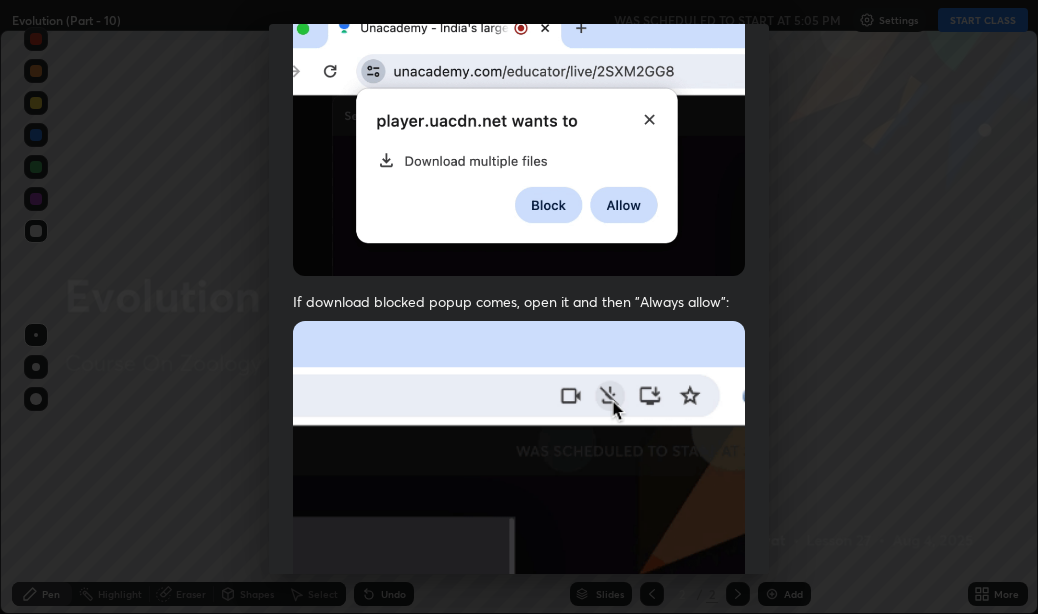 scroll, scrollTop: 151, scrollLeft: 0, axis: vertical 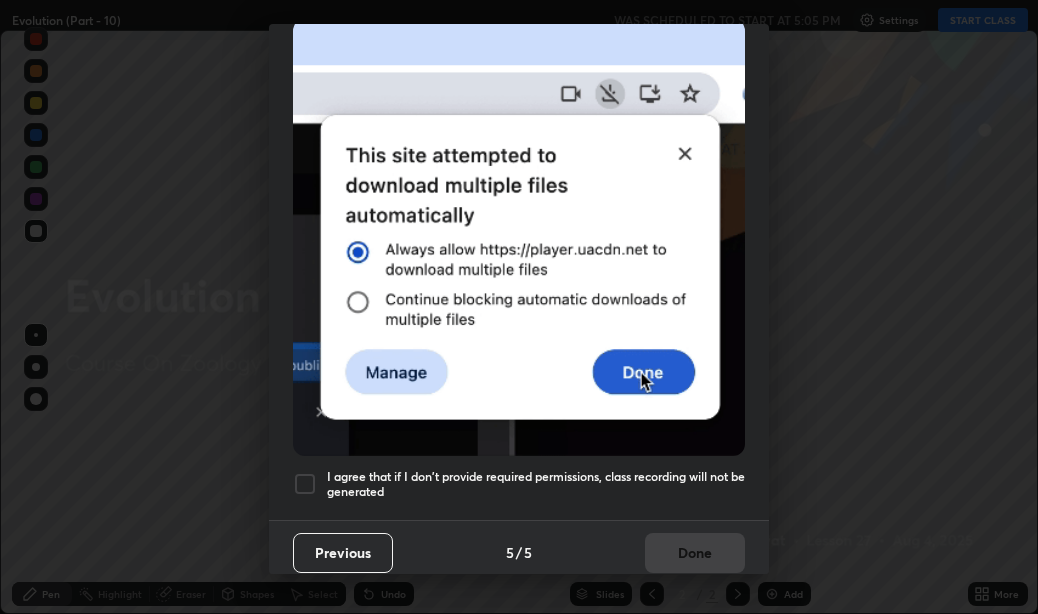 click on "I agree that if I don't provide required permissions, class recording will not be generated" at bounding box center (536, 484) 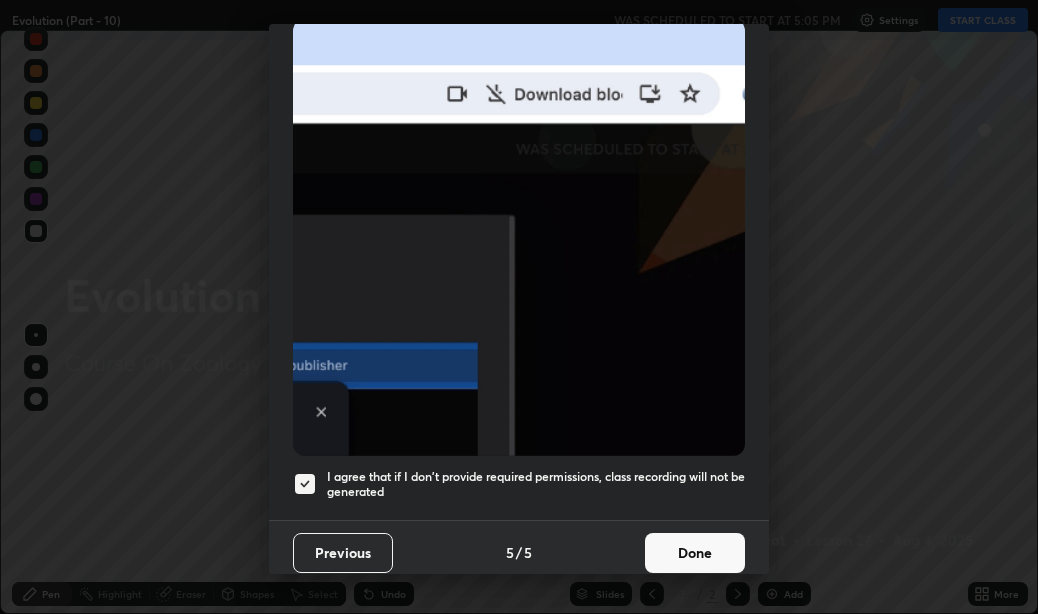 click on "Done" at bounding box center (695, 553) 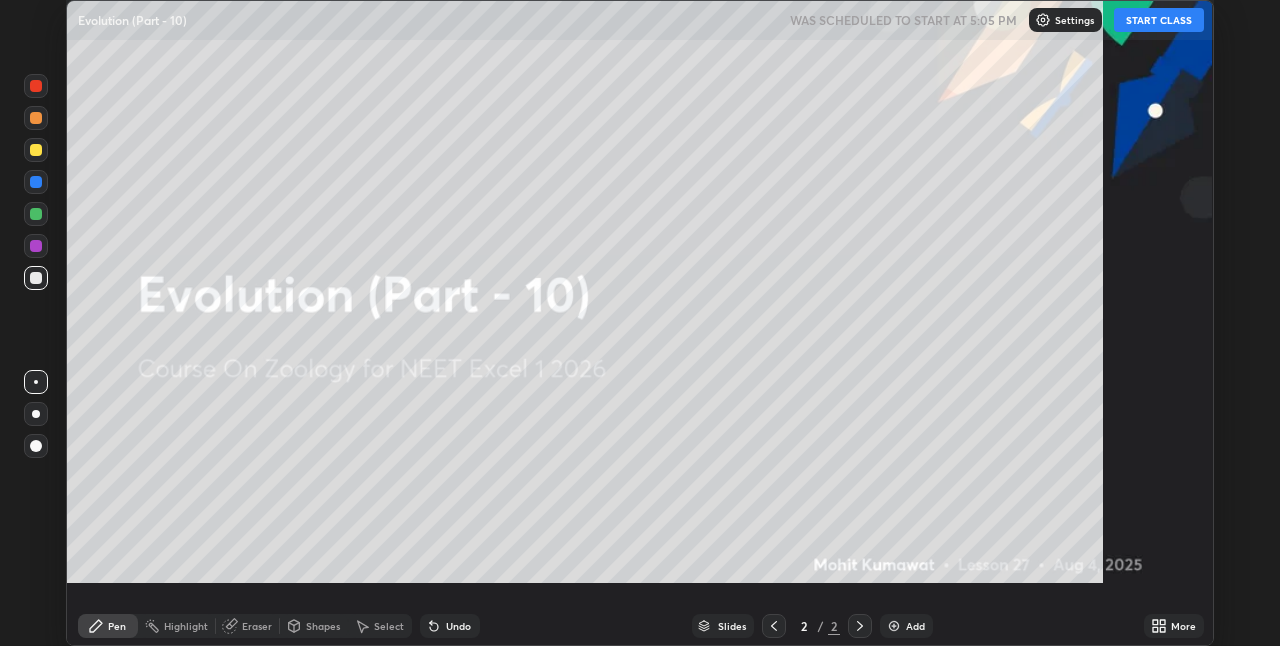scroll, scrollTop: 99354, scrollLeft: 98720, axis: both 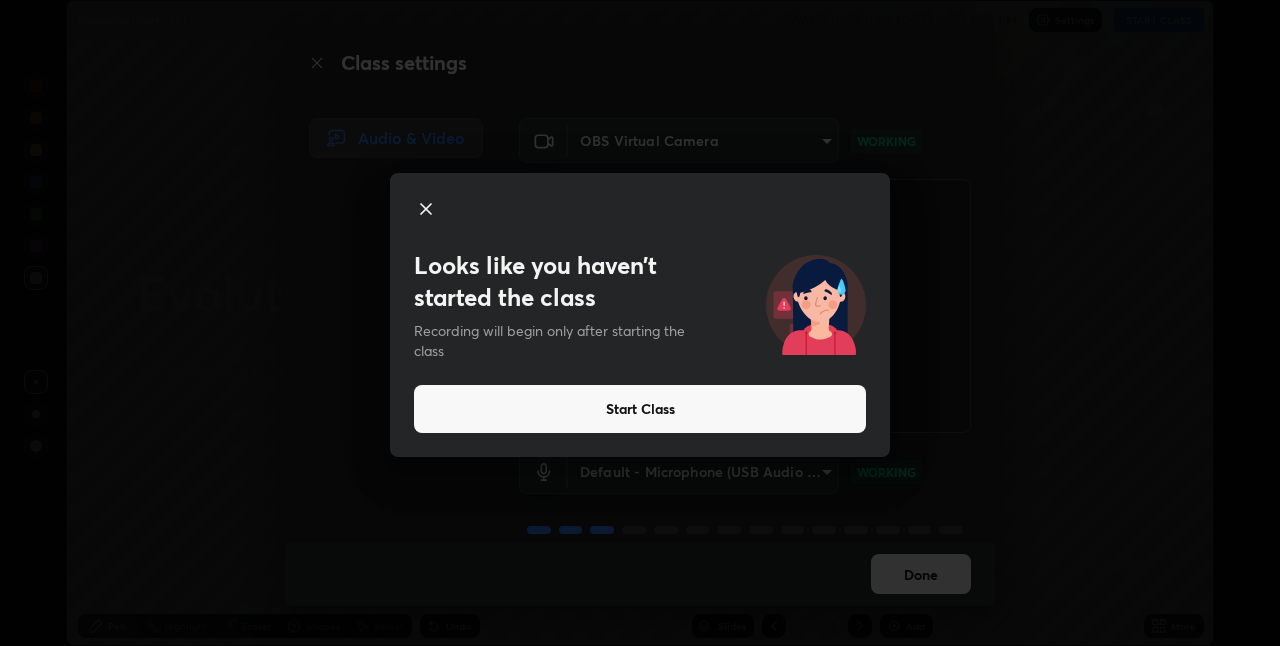 click 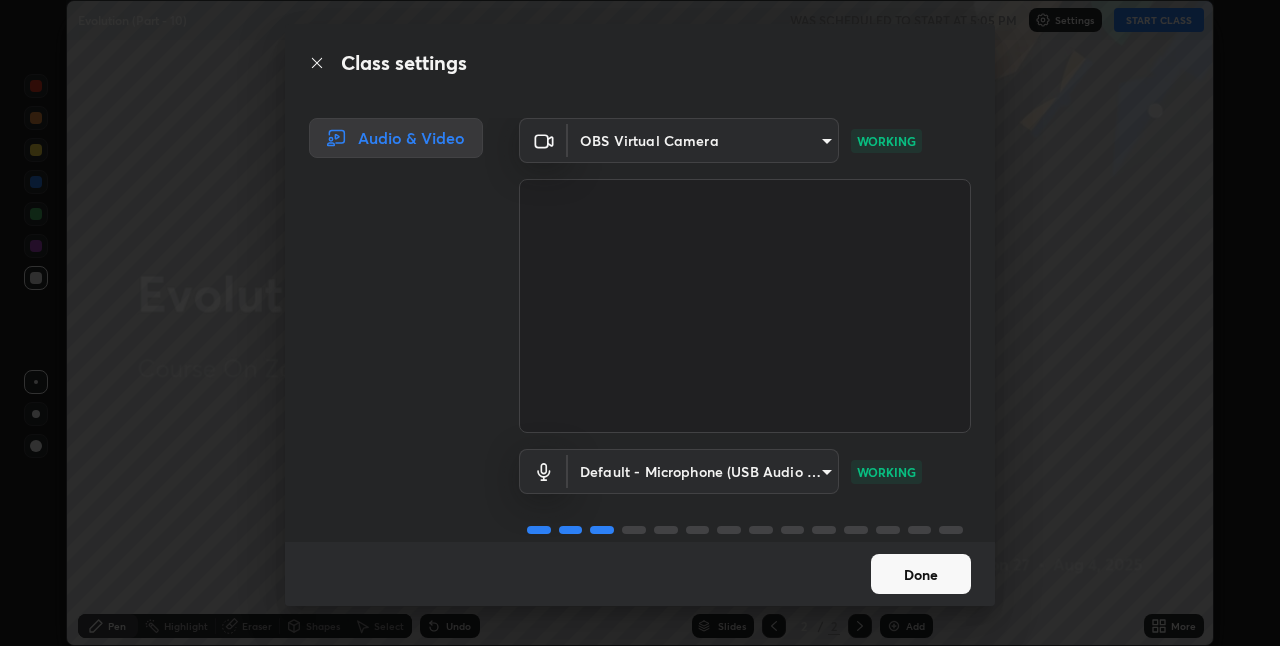click on "Done" at bounding box center (921, 574) 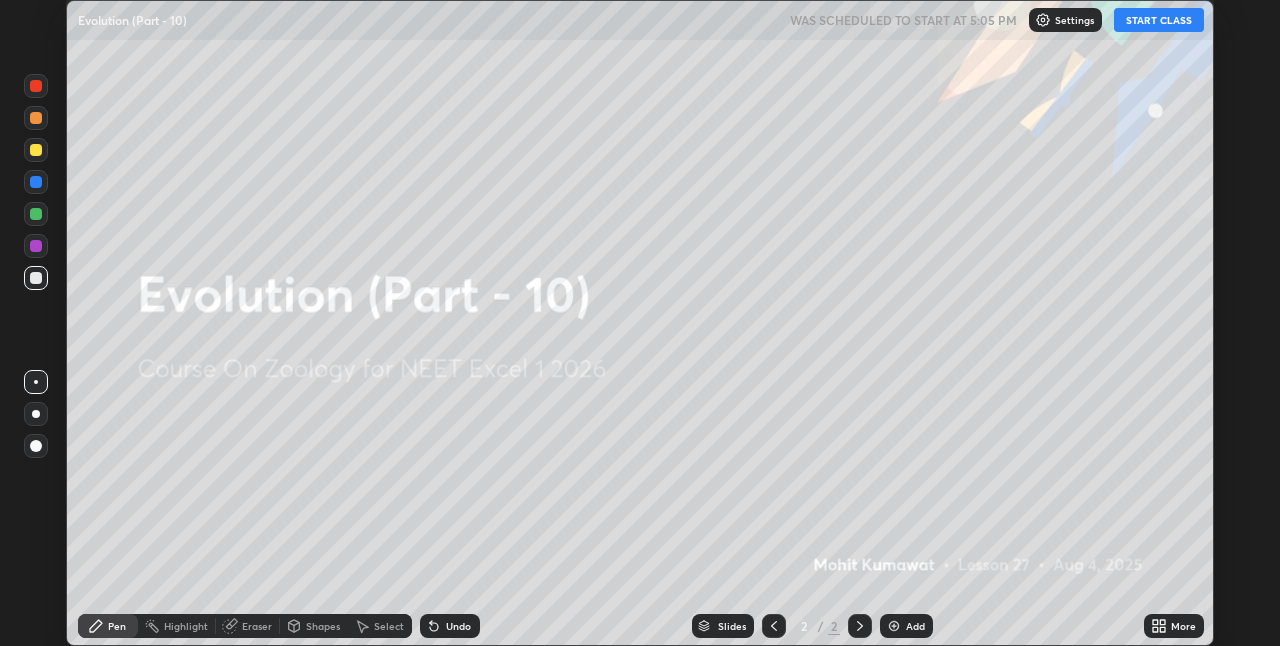 click on "START CLASS" at bounding box center (1159, 20) 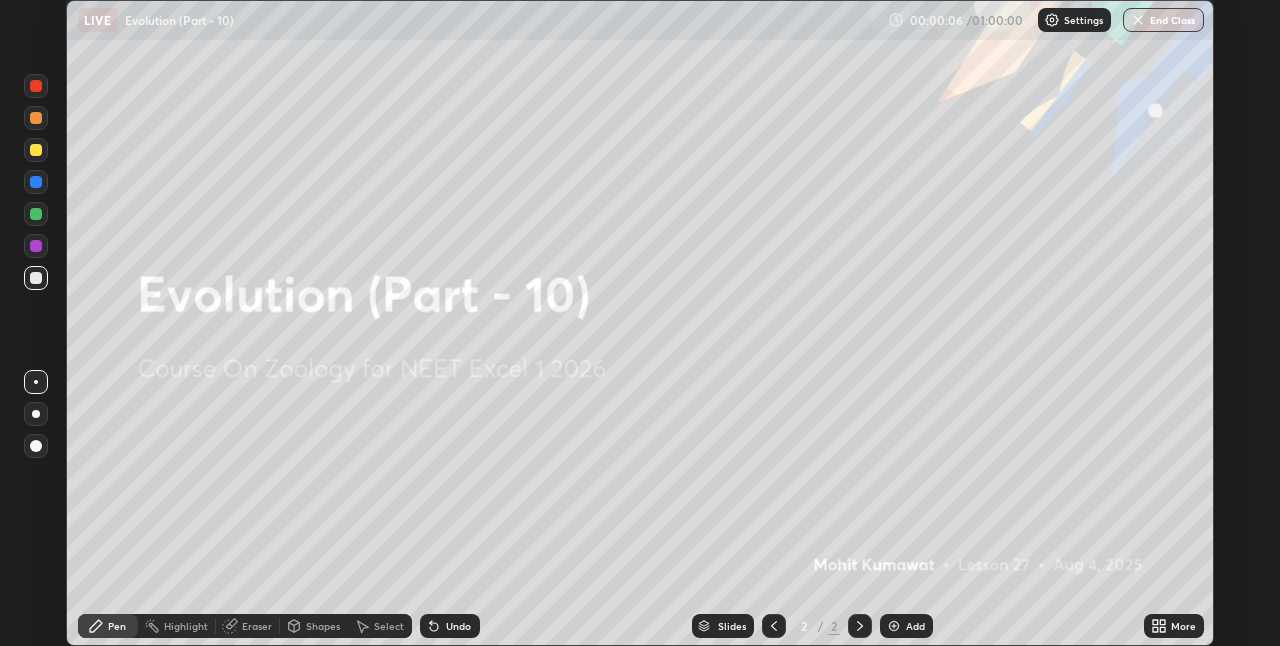 click on "More" at bounding box center (1174, 626) 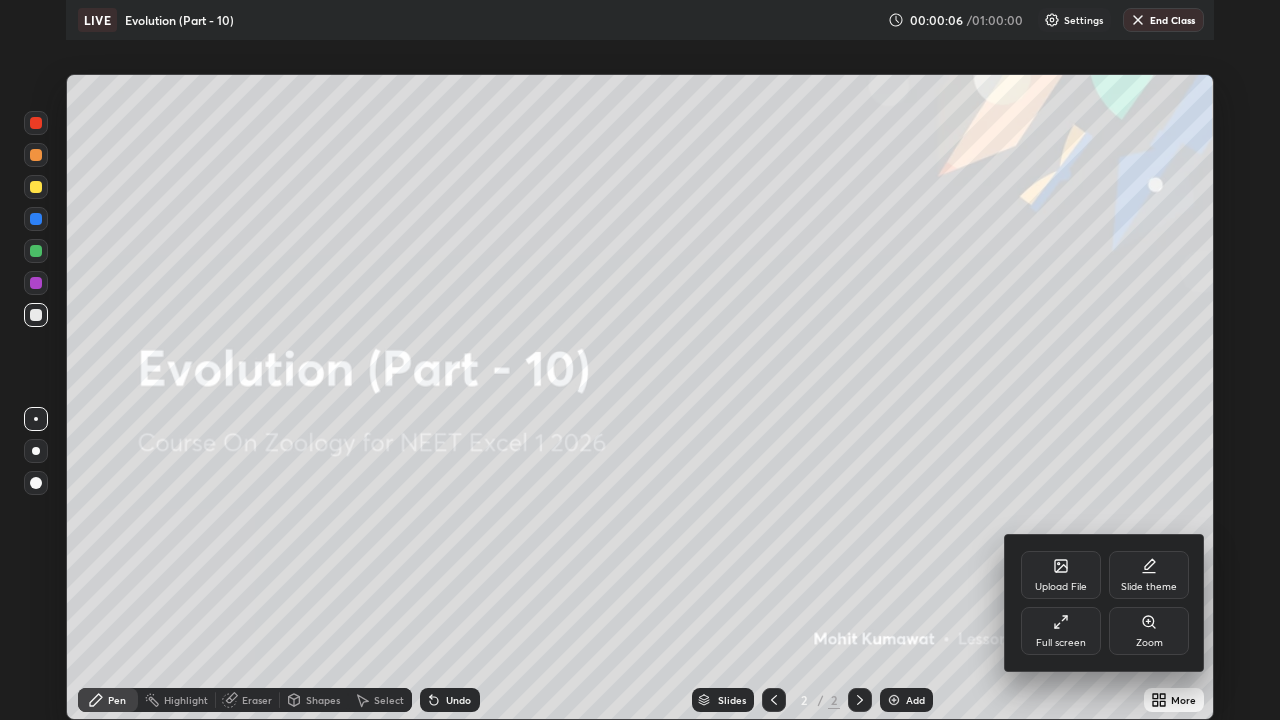 scroll, scrollTop: 99280, scrollLeft: 98720, axis: both 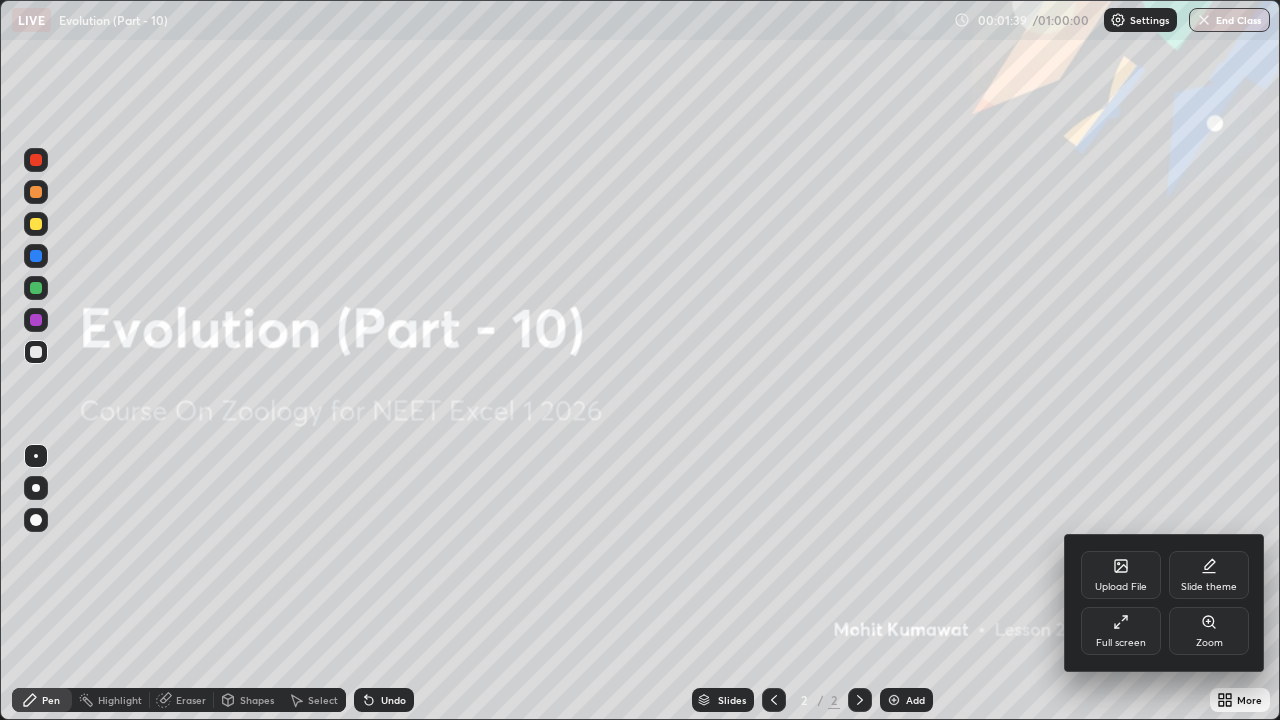 click on "Full screen" at bounding box center [1121, 631] 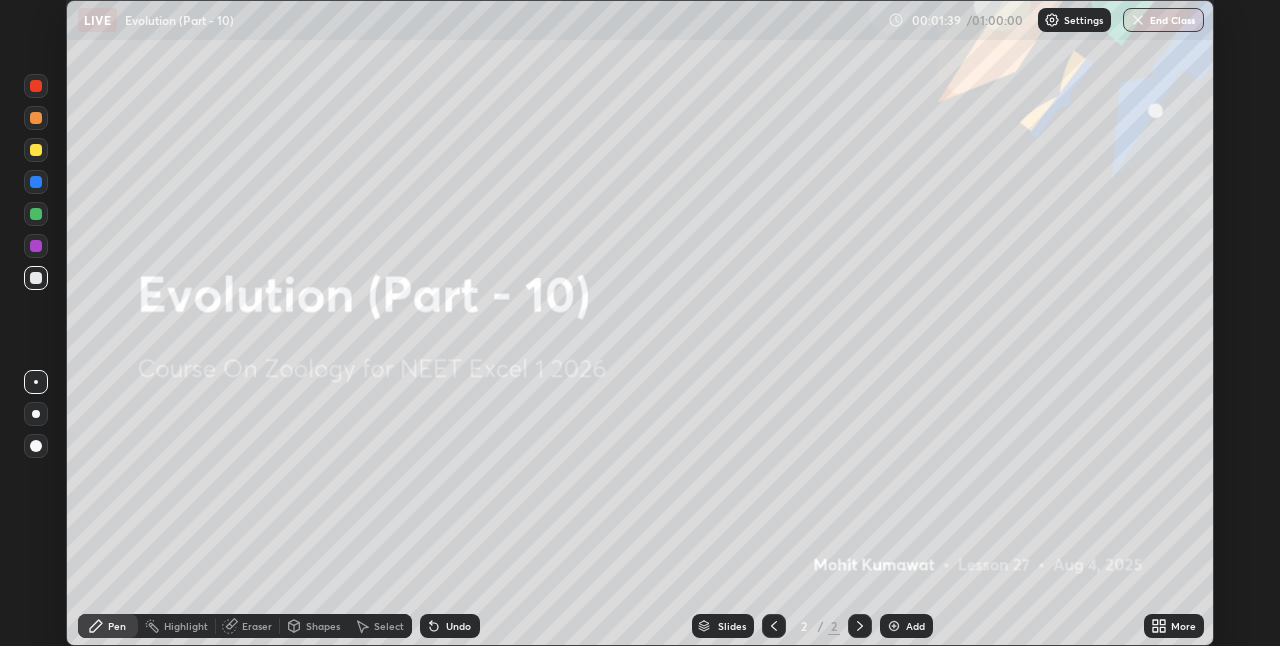 scroll, scrollTop: 646, scrollLeft: 1280, axis: both 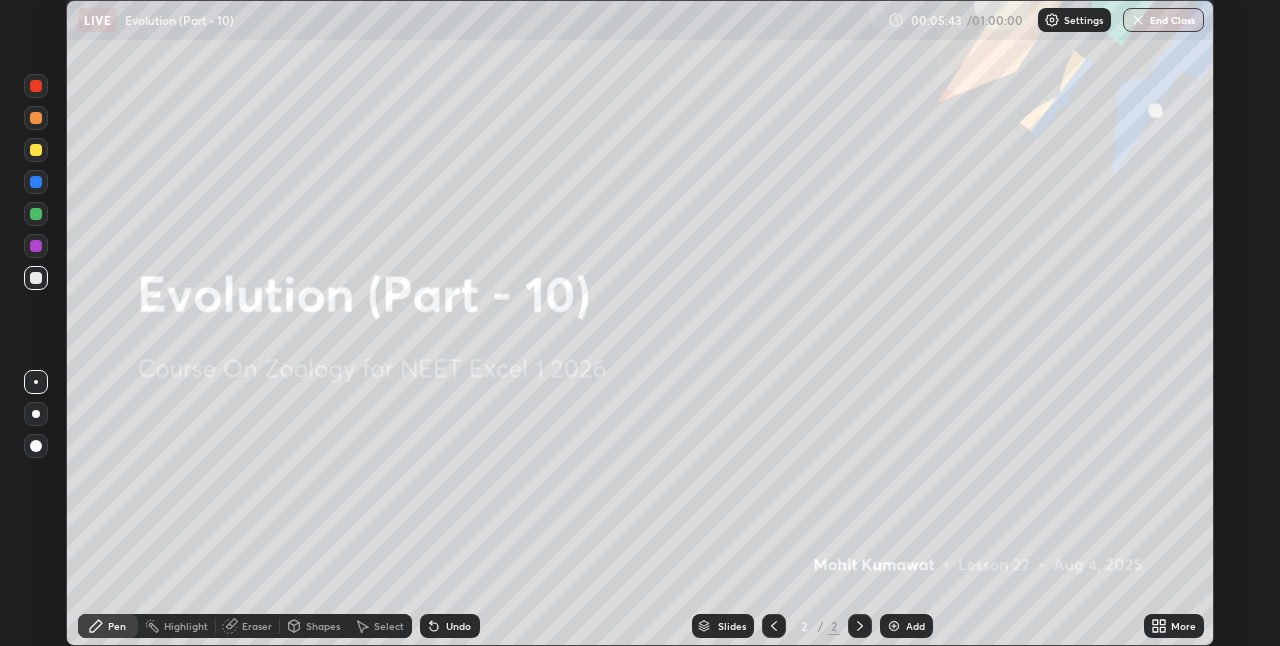 click on "More" at bounding box center [1174, 626] 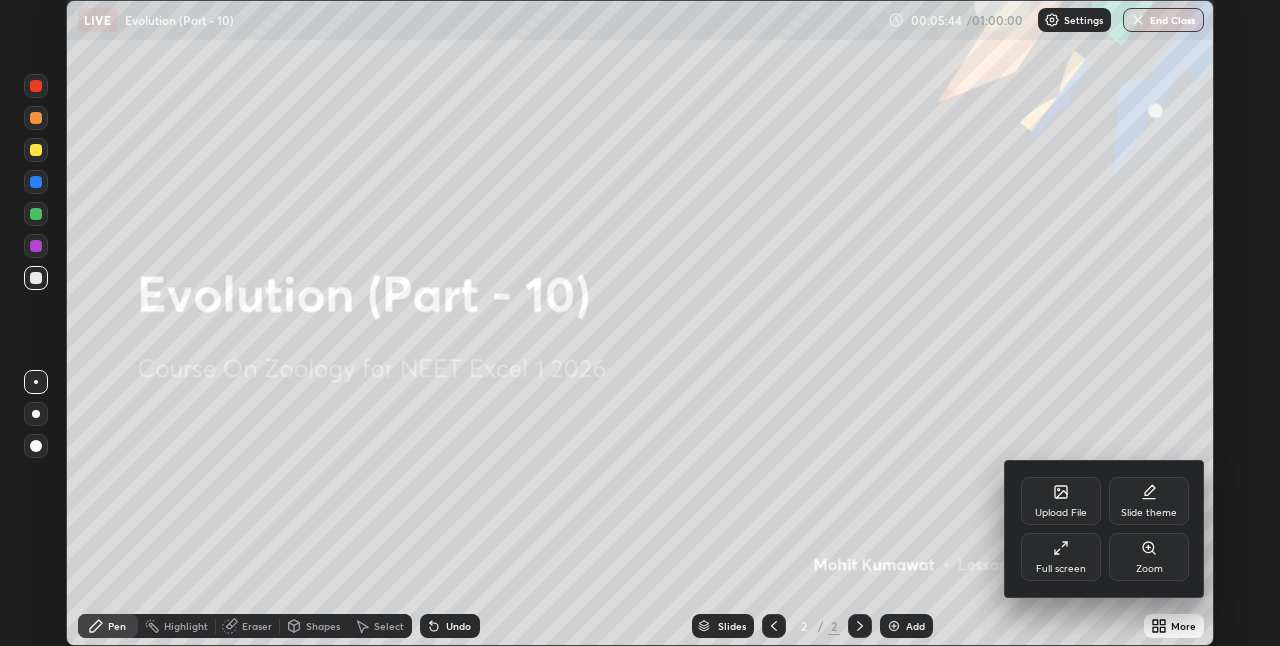 click 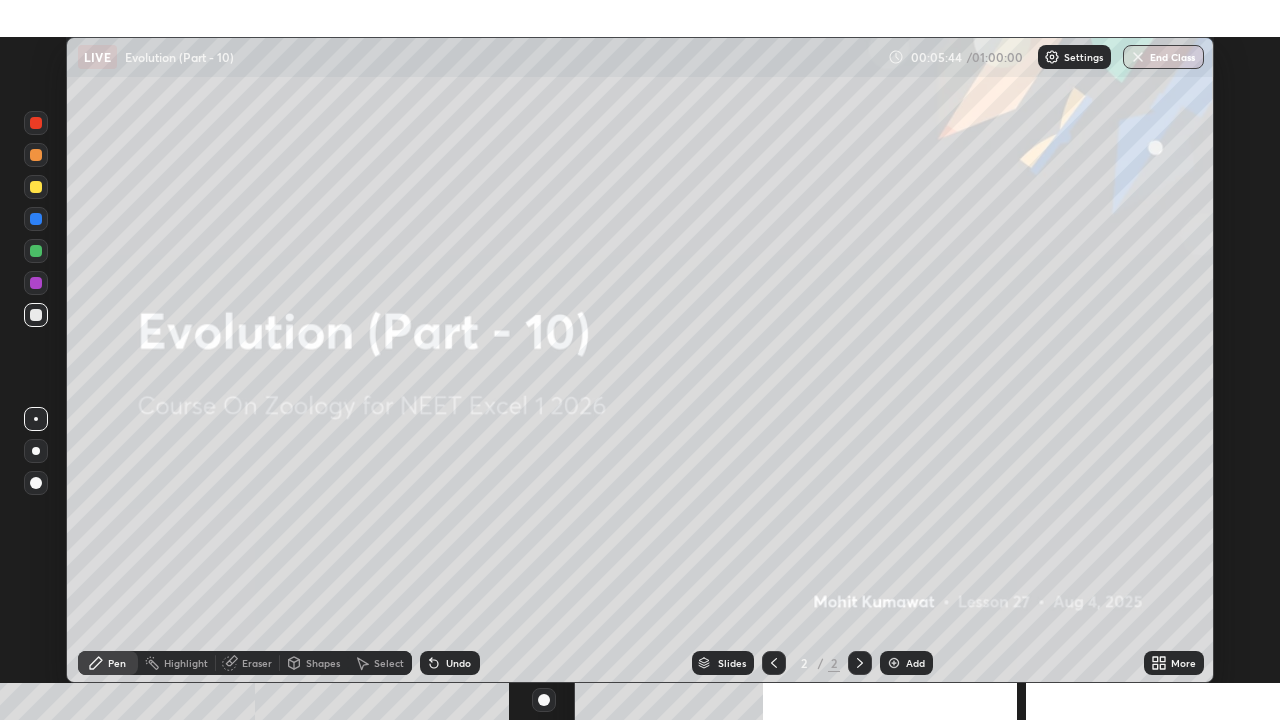 scroll, scrollTop: 99280, scrollLeft: 98720, axis: both 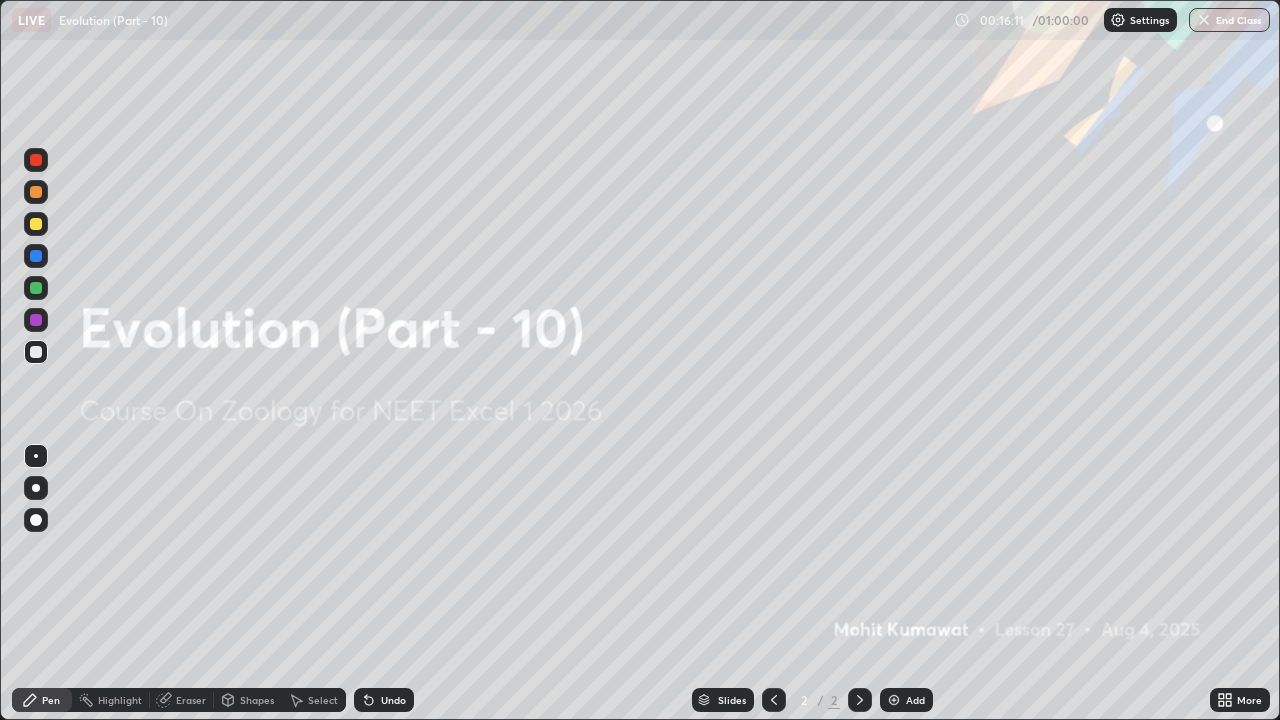 click 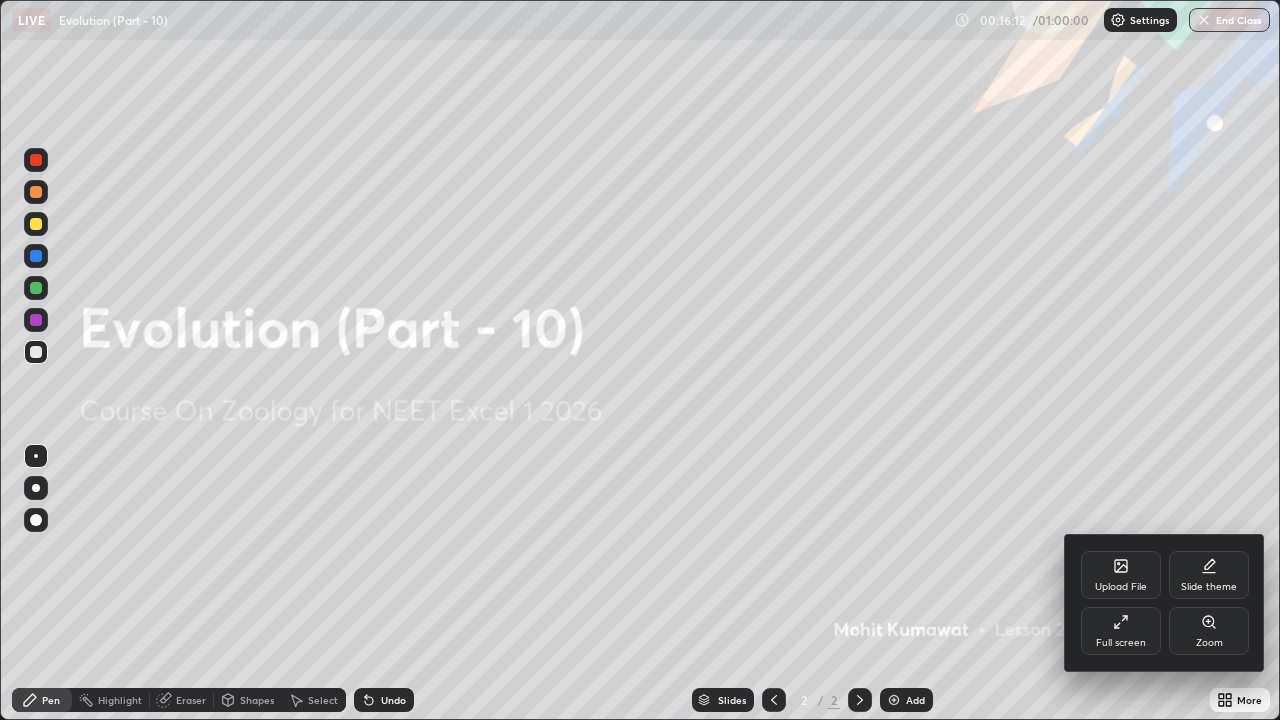 click on "Full screen" at bounding box center [1121, 631] 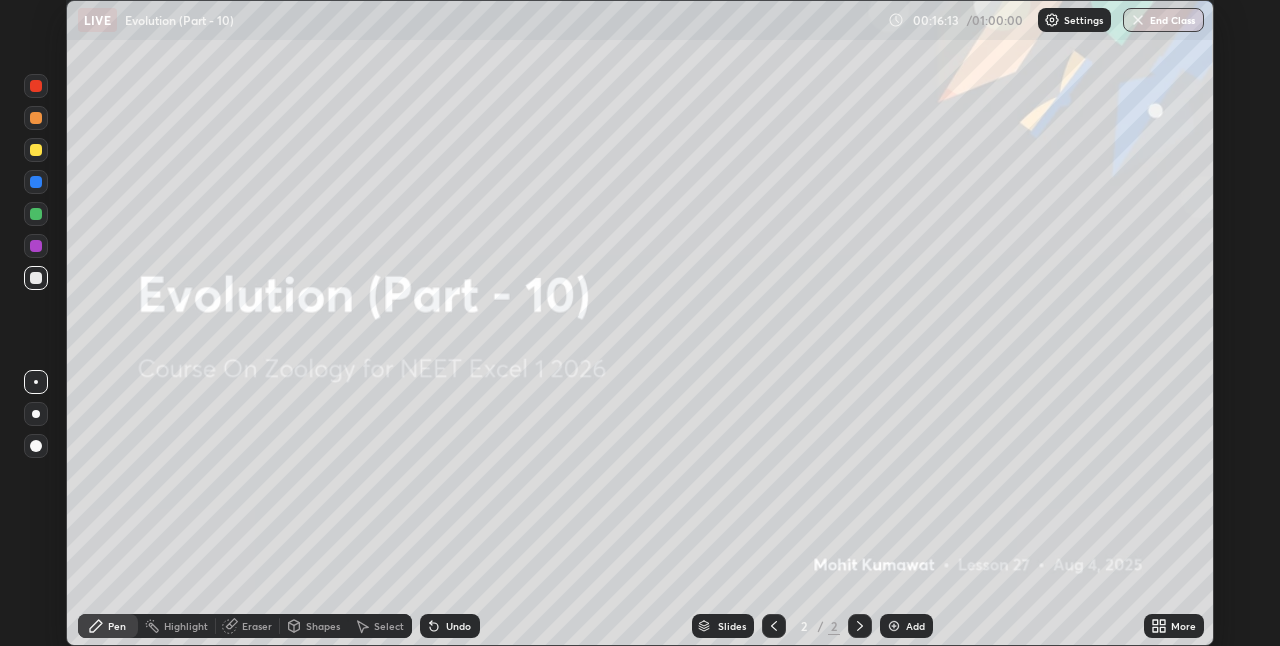 scroll, scrollTop: 646, scrollLeft: 1280, axis: both 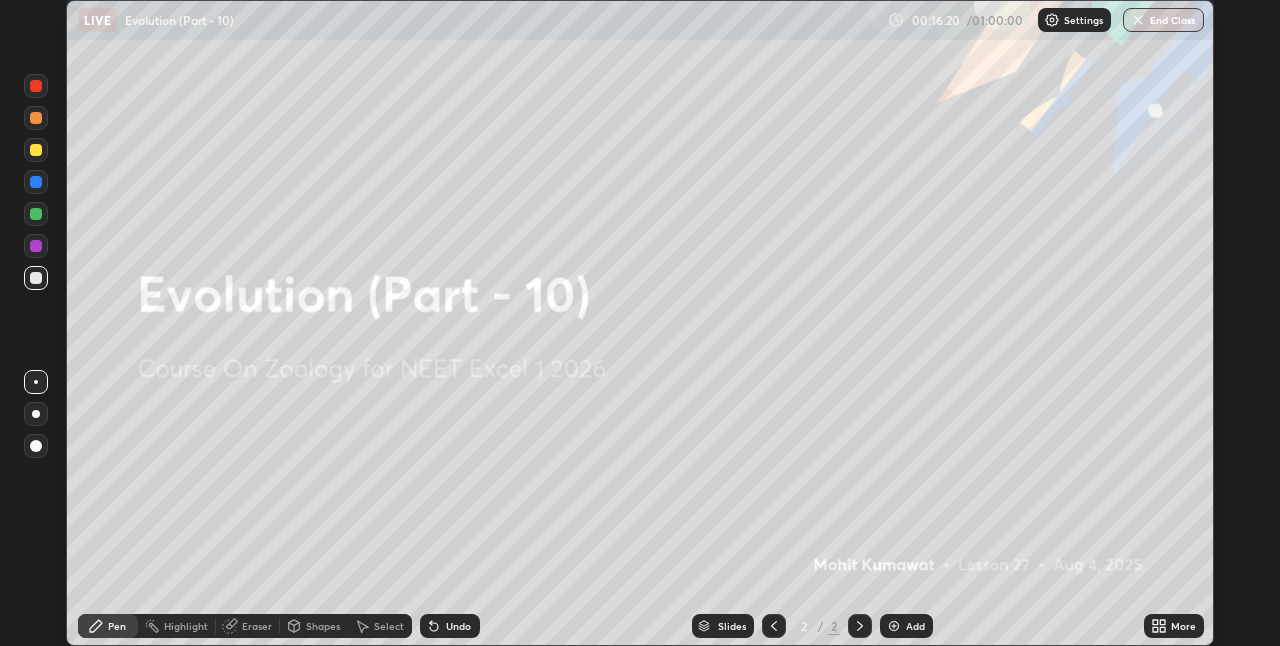 click 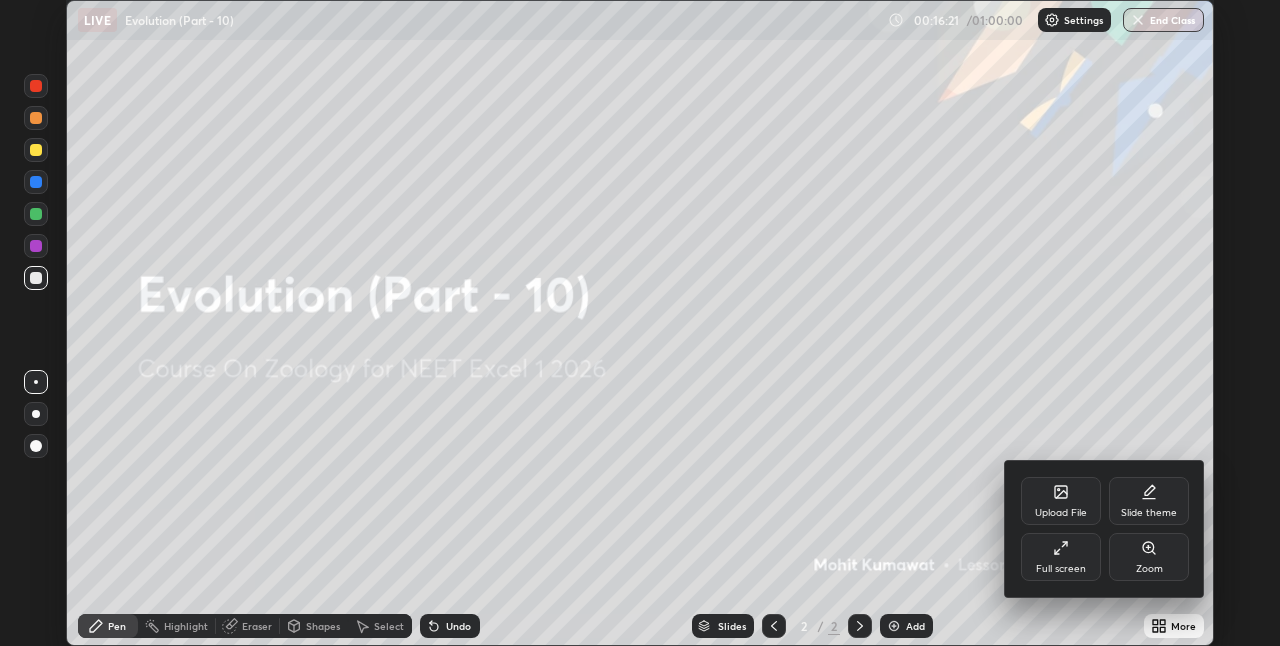 click on "Full screen" at bounding box center (1061, 557) 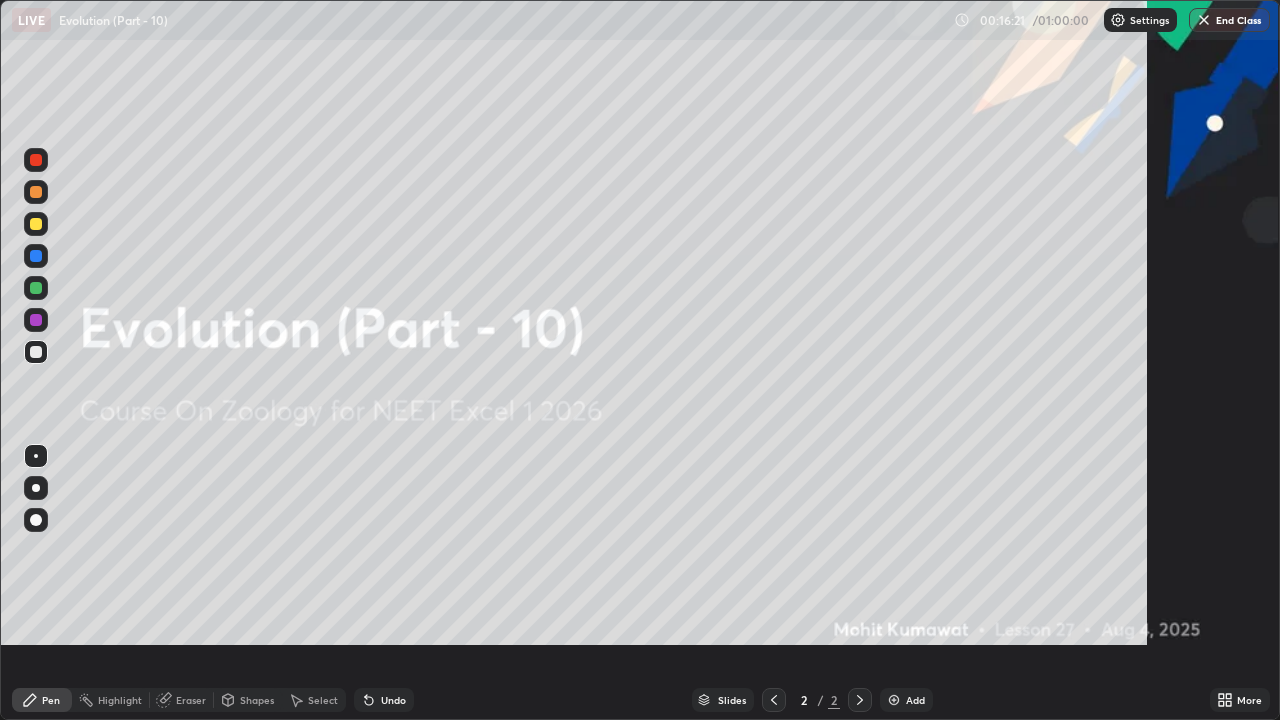 scroll, scrollTop: 99280, scrollLeft: 98720, axis: both 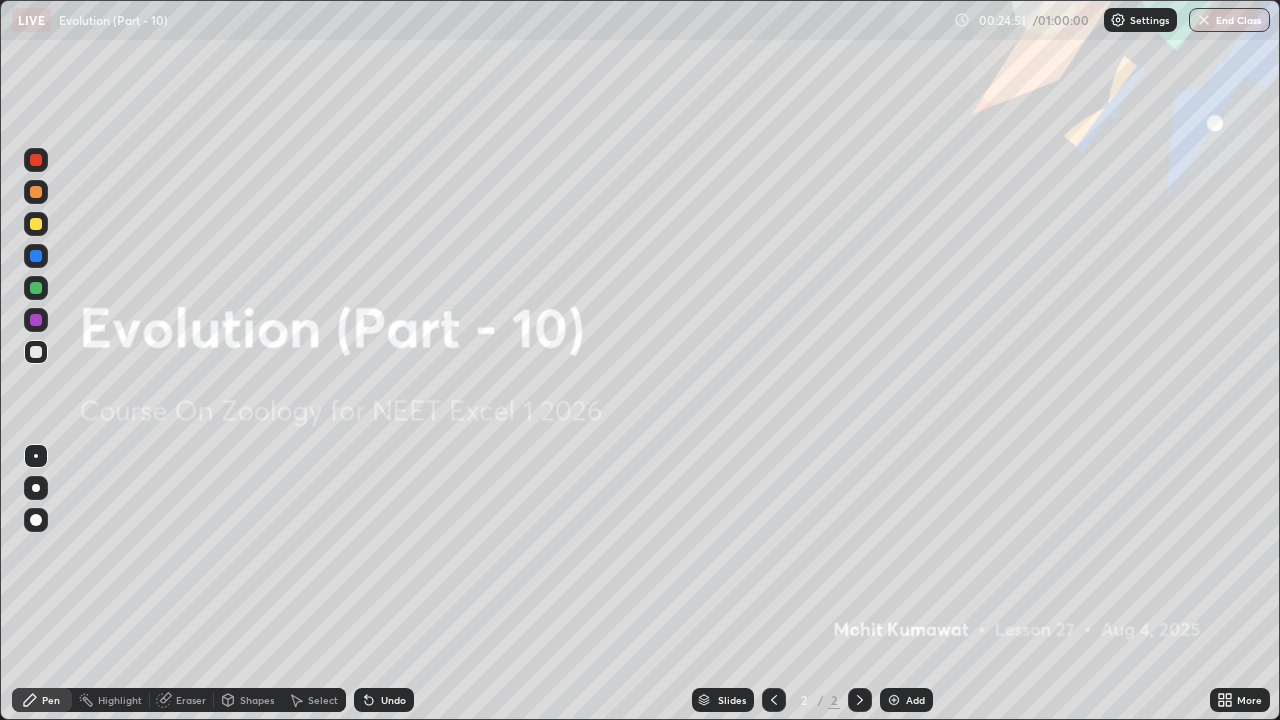 click on "Add" at bounding box center [915, 700] 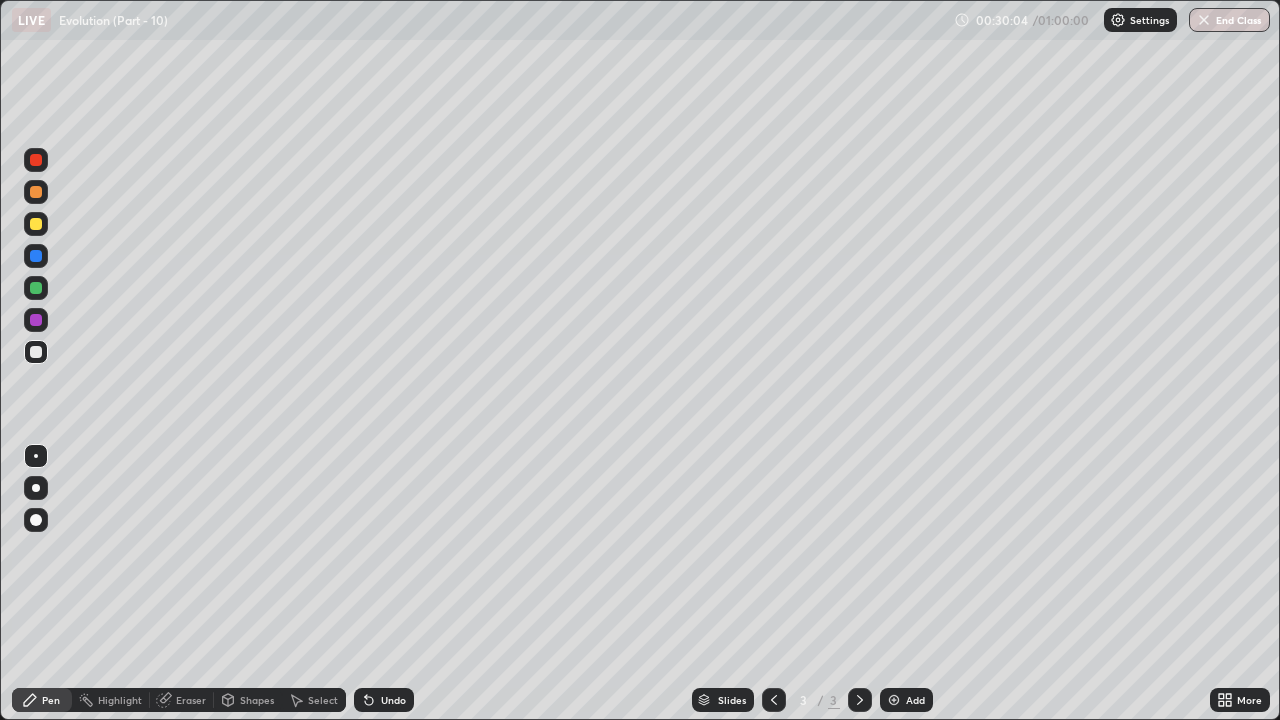 click at bounding box center [894, 700] 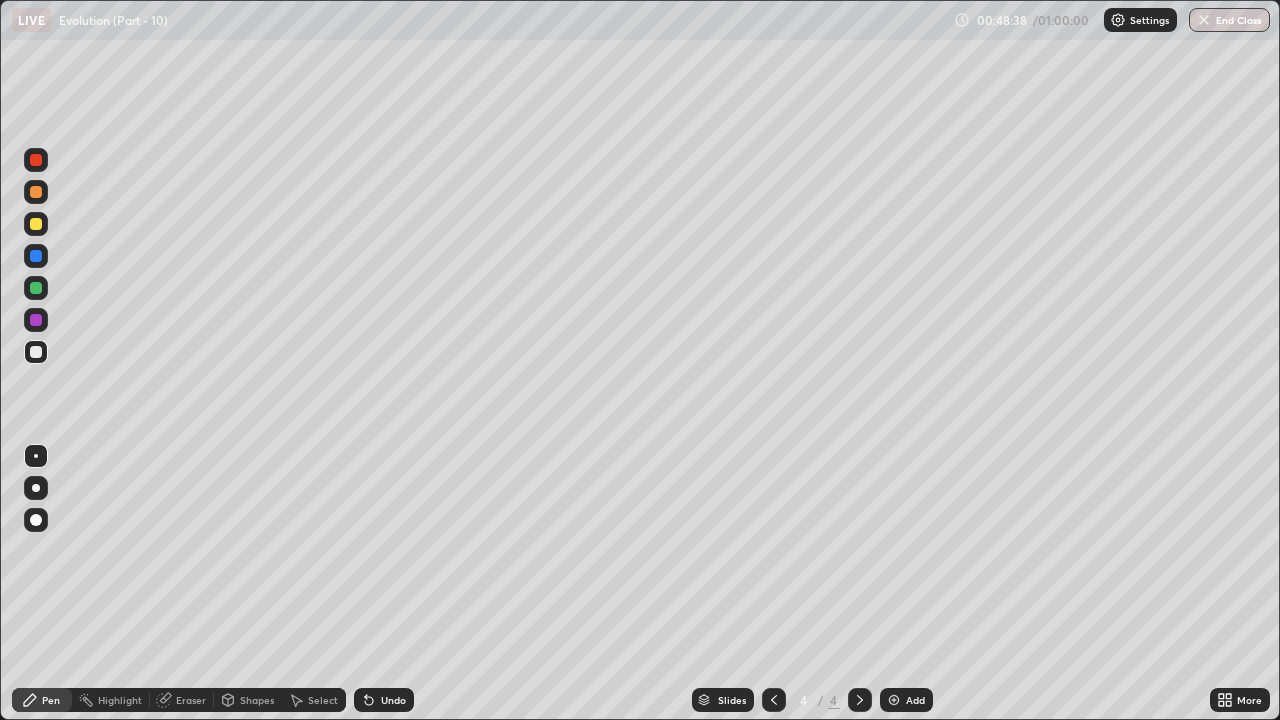 click 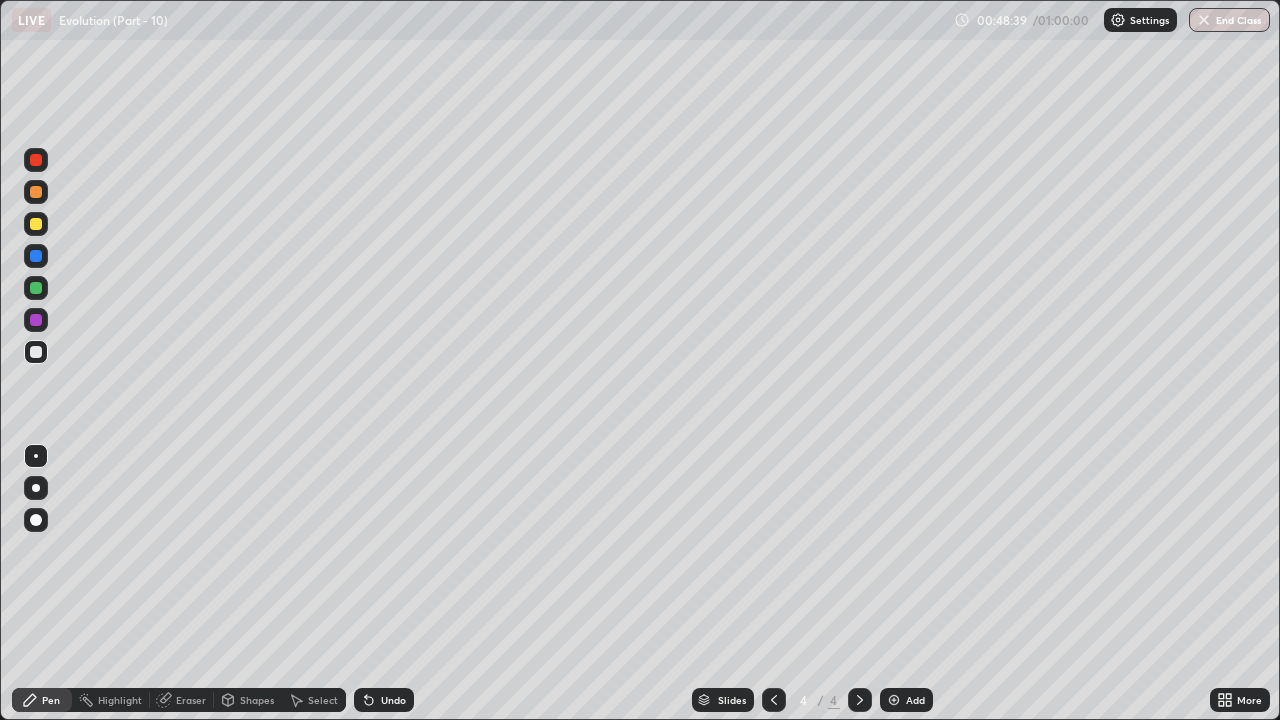 click at bounding box center [894, 700] 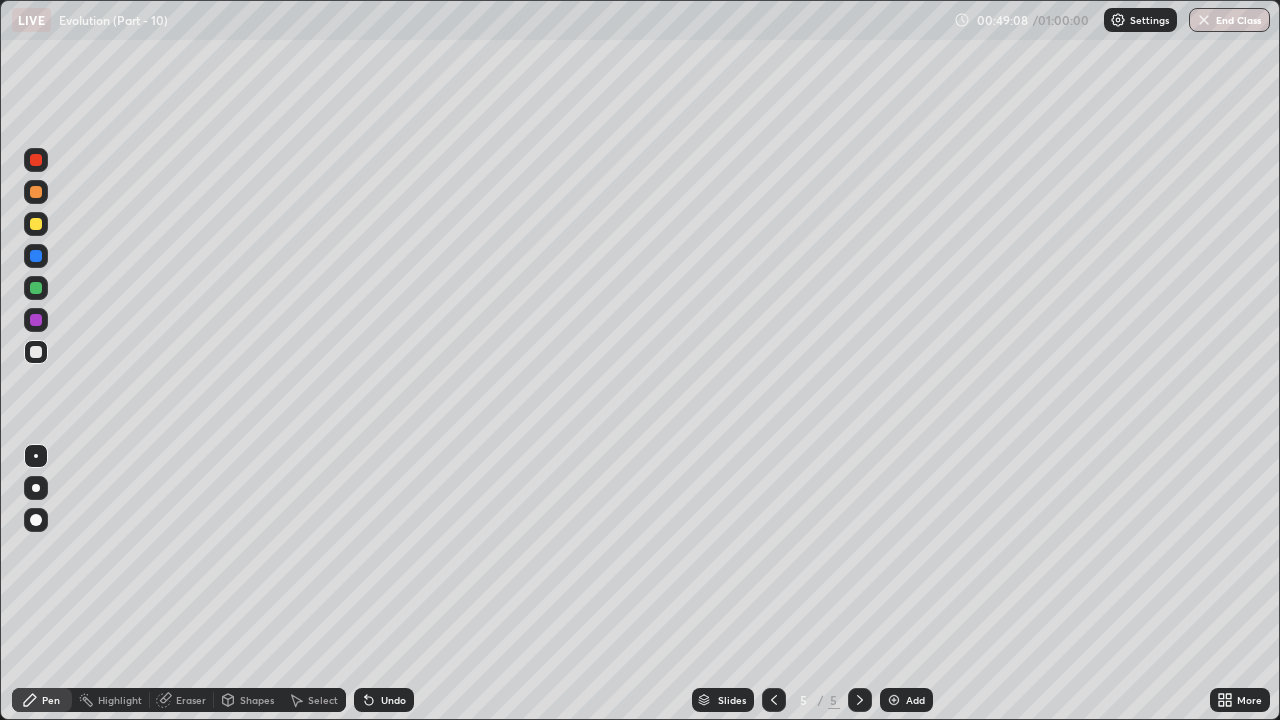 click on "Eraser" at bounding box center (191, 700) 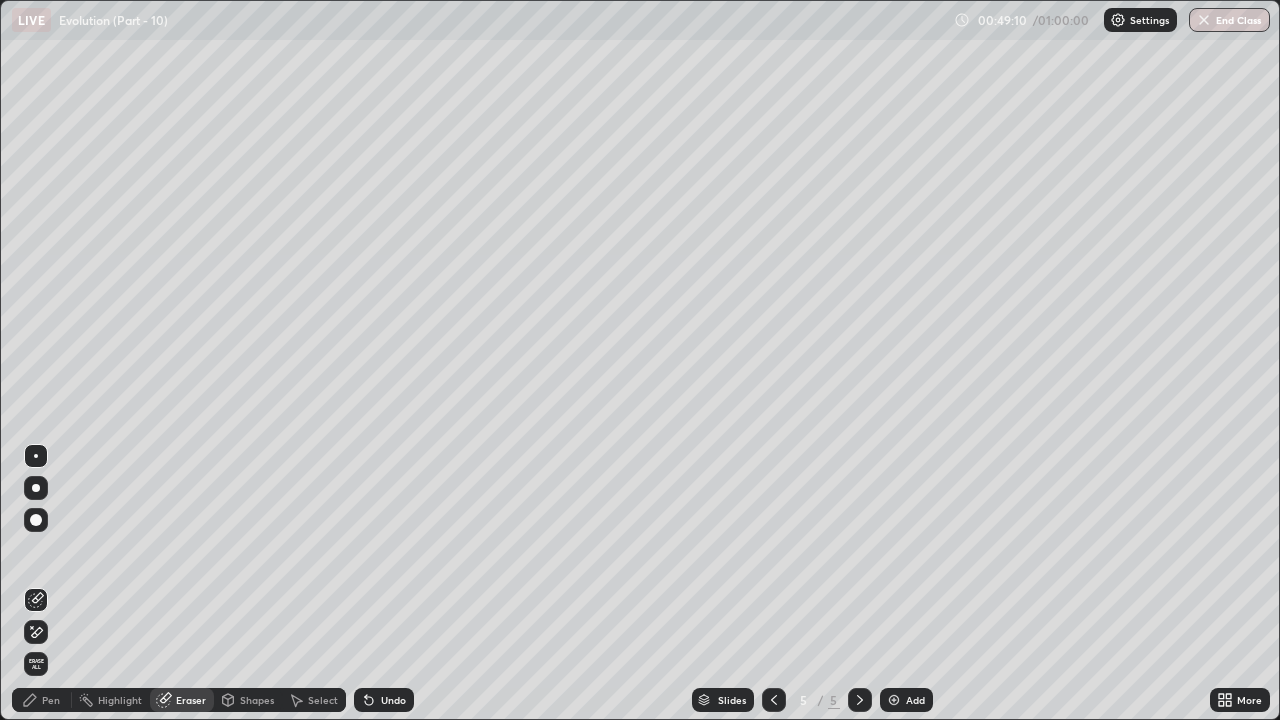click 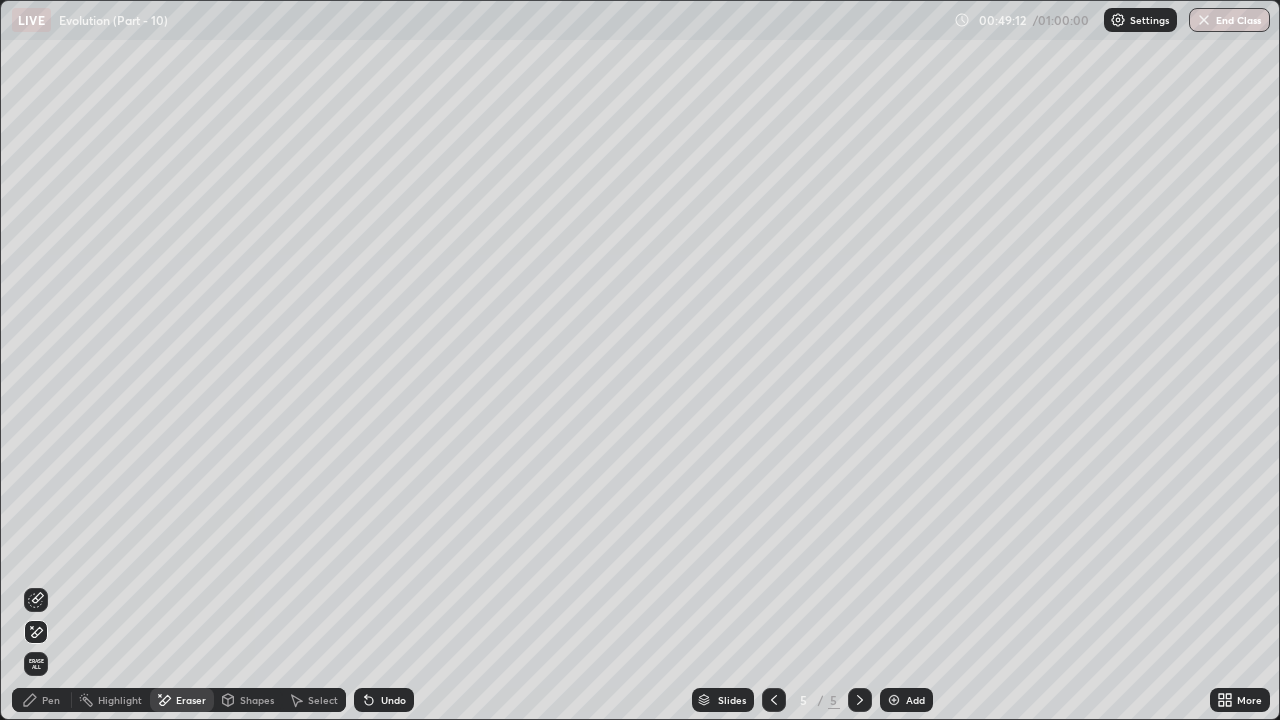 click on "Pen" at bounding box center [51, 700] 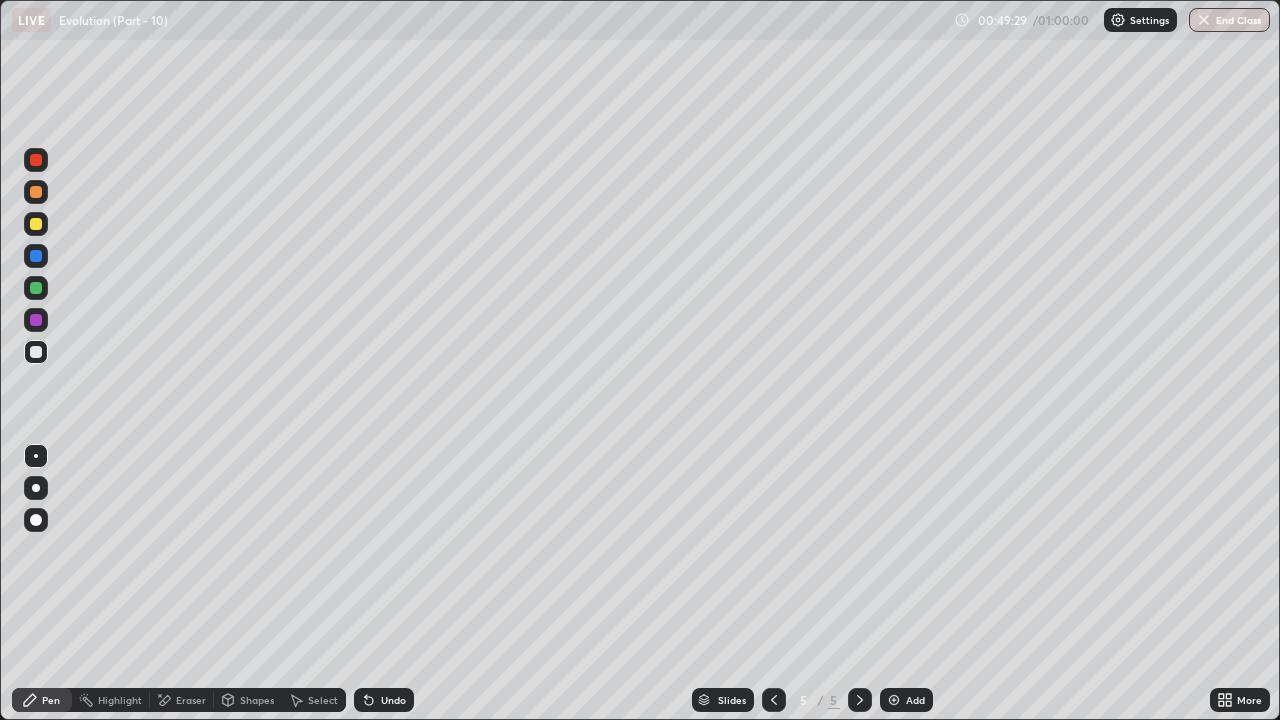 click 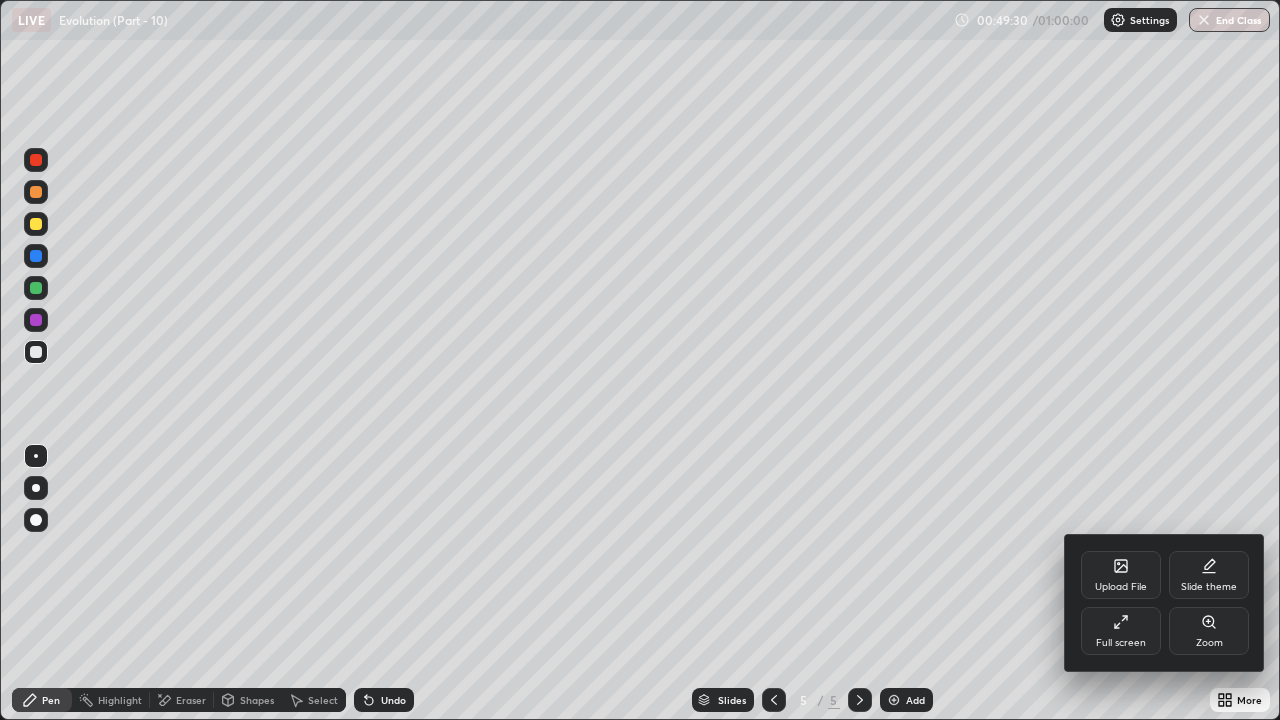 click on "Full screen" at bounding box center (1121, 631) 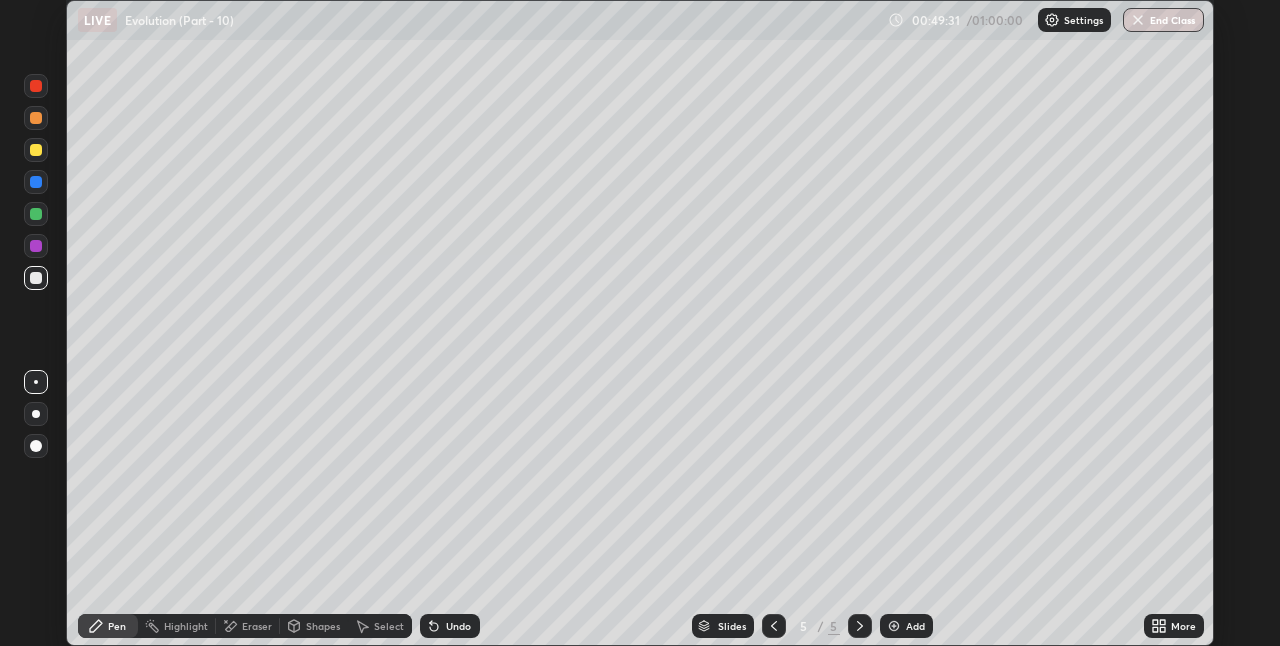 scroll, scrollTop: 646, scrollLeft: 1280, axis: both 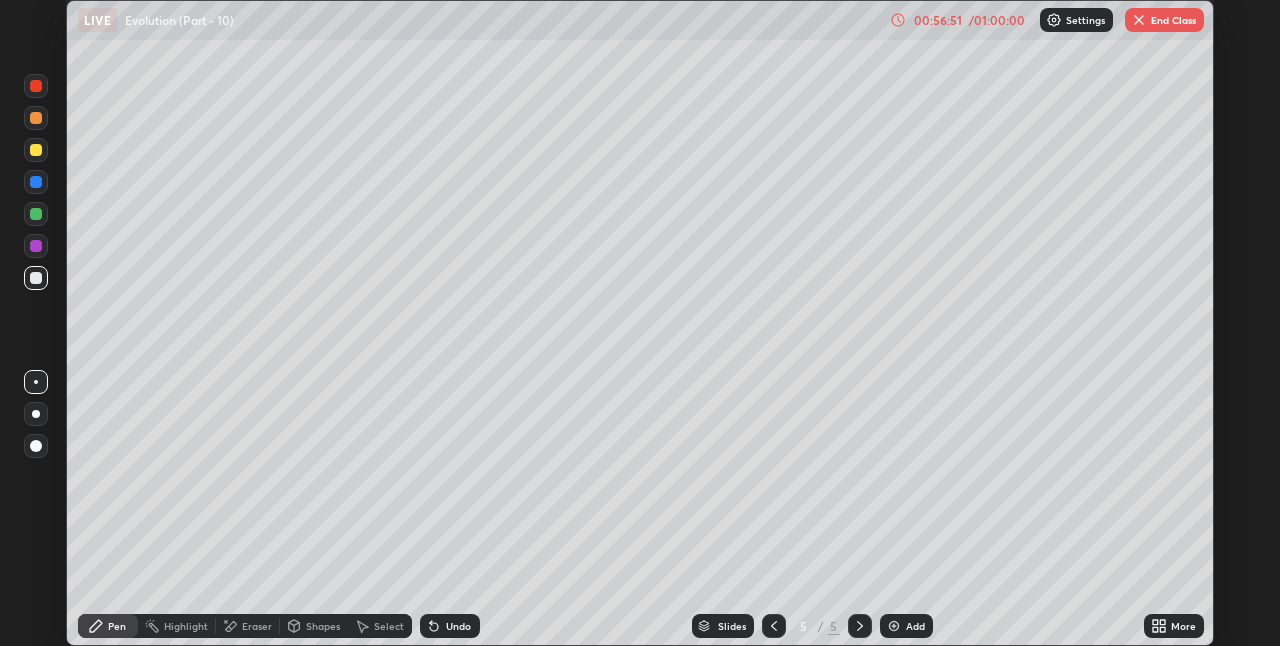 click at bounding box center [894, 626] 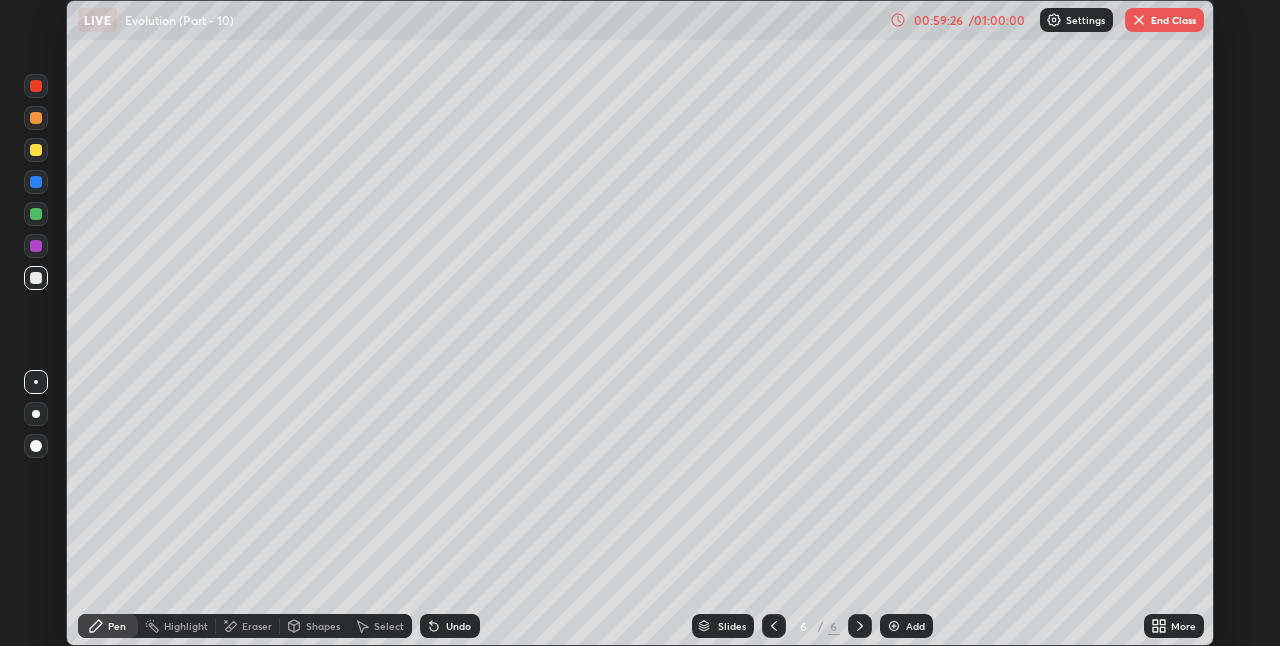 click on "End Class" at bounding box center (1164, 20) 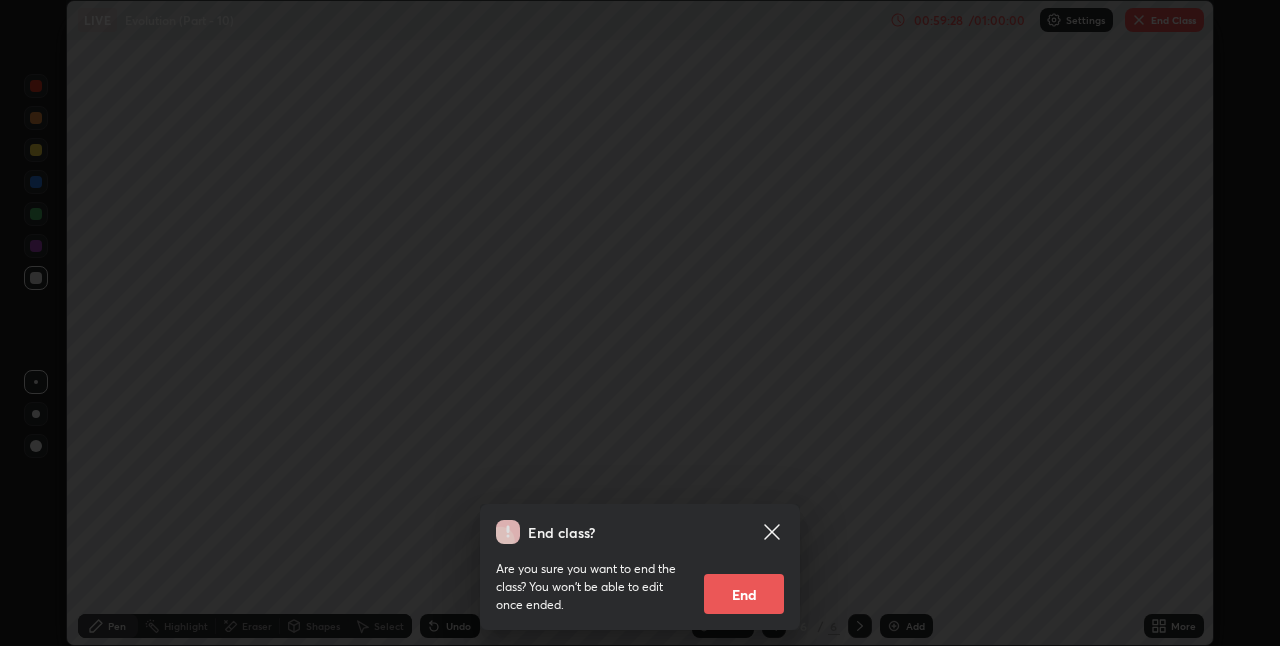 click on "End" at bounding box center [744, 594] 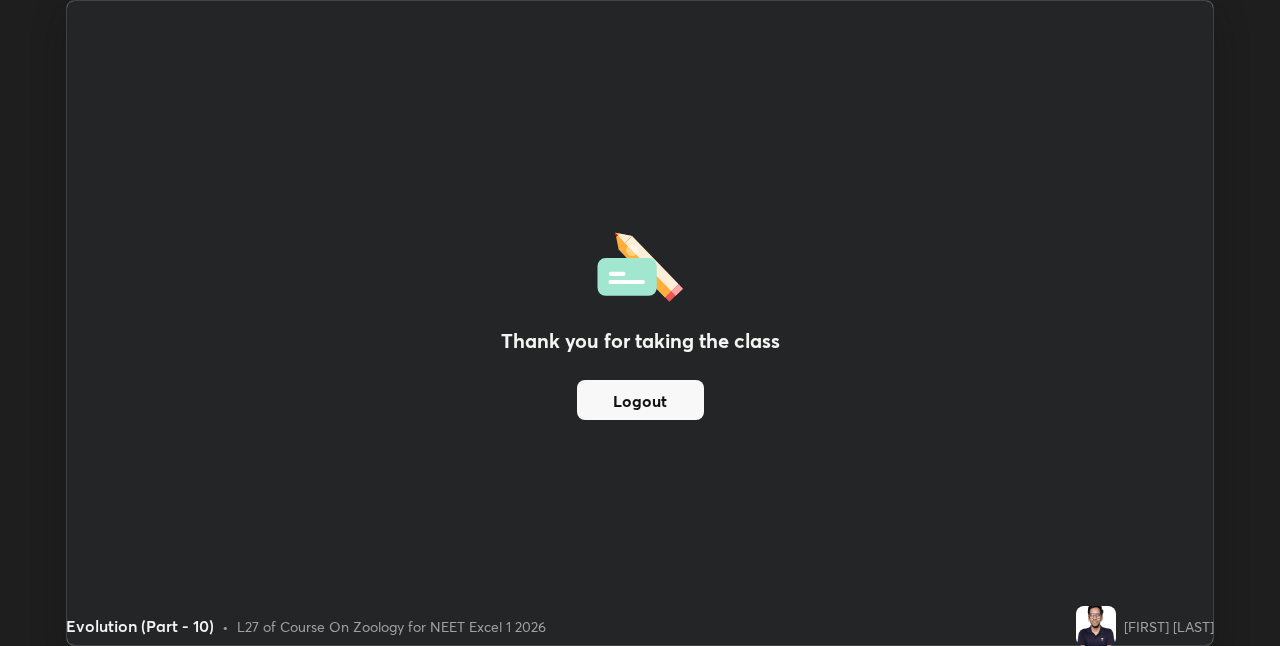 click on "Logout" at bounding box center [640, 400] 